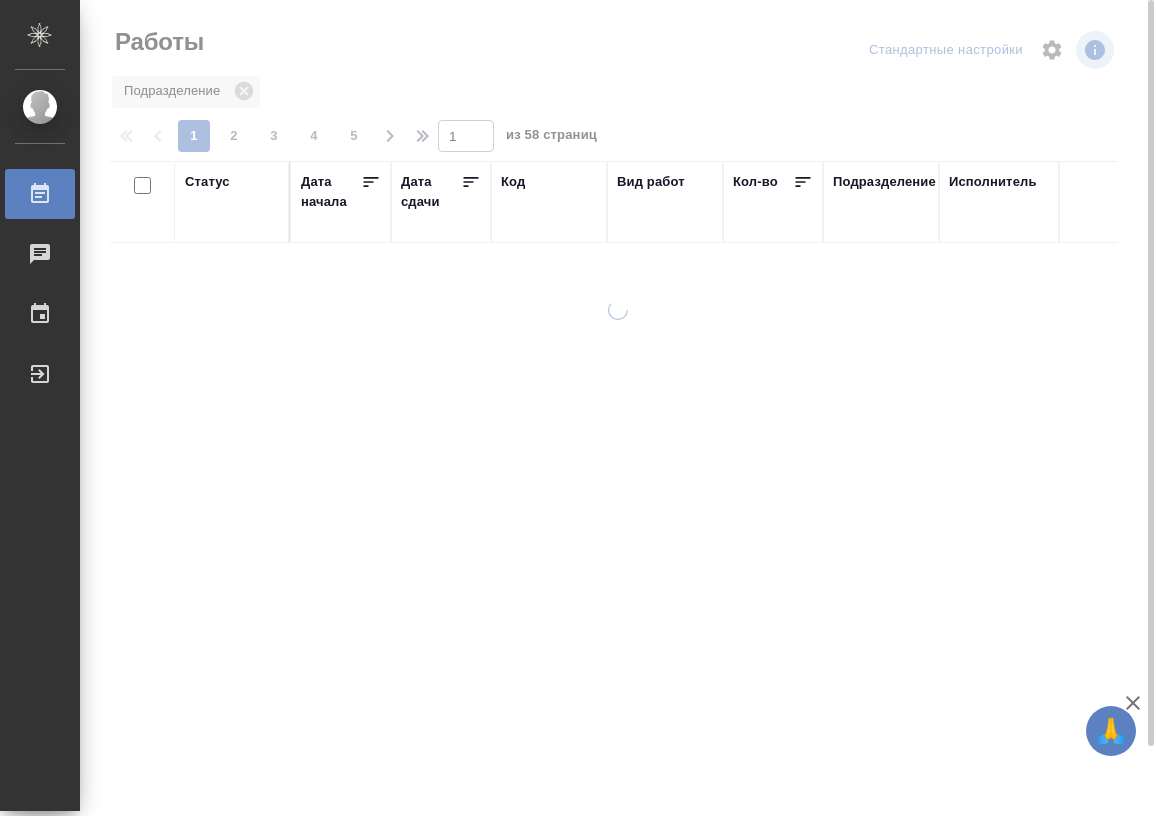 scroll, scrollTop: 0, scrollLeft: 0, axis: both 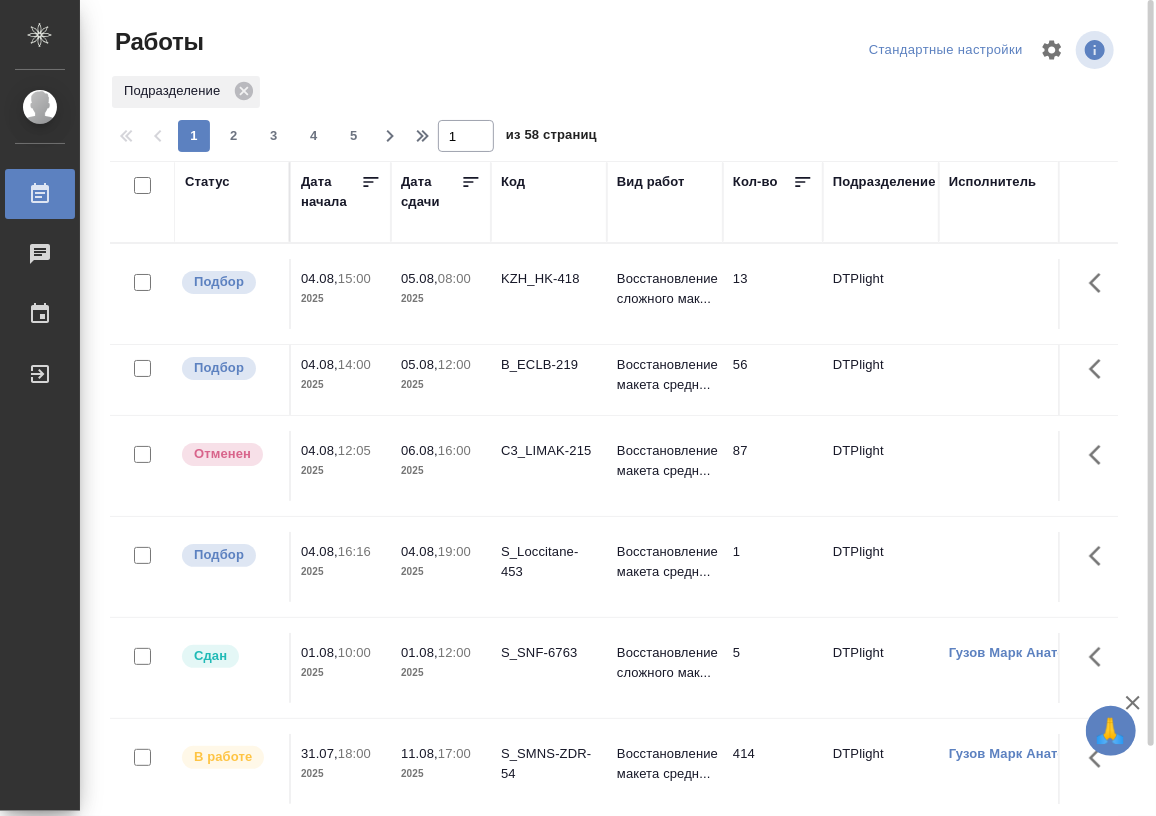 click on "Статус" at bounding box center (207, 182) 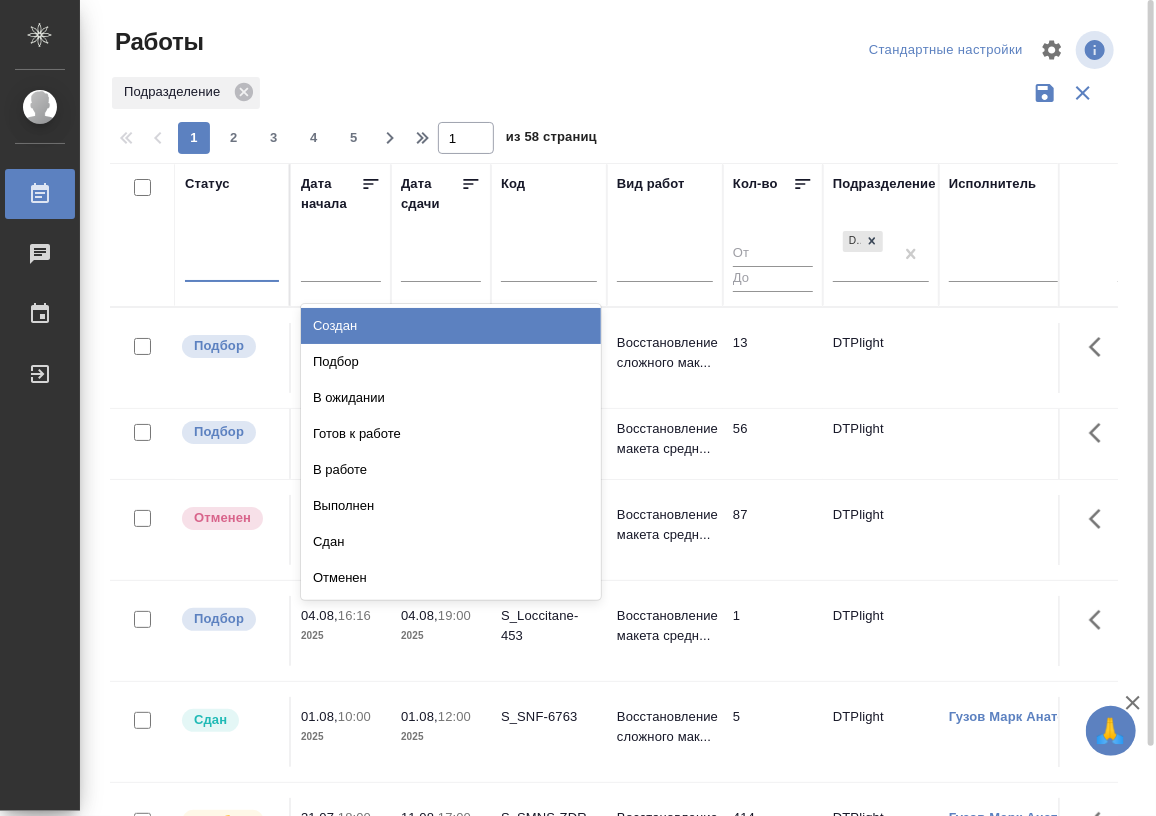 click at bounding box center (232, 261) 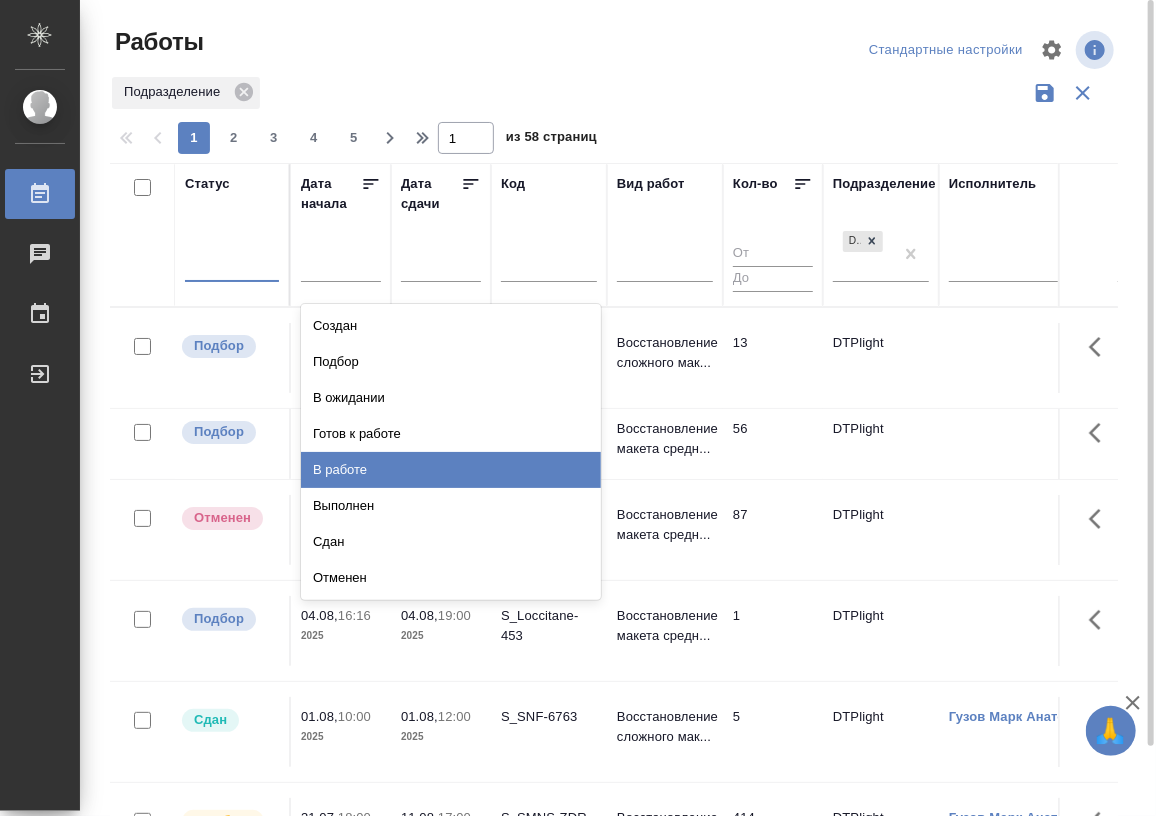 click on "В работе" at bounding box center (451, 470) 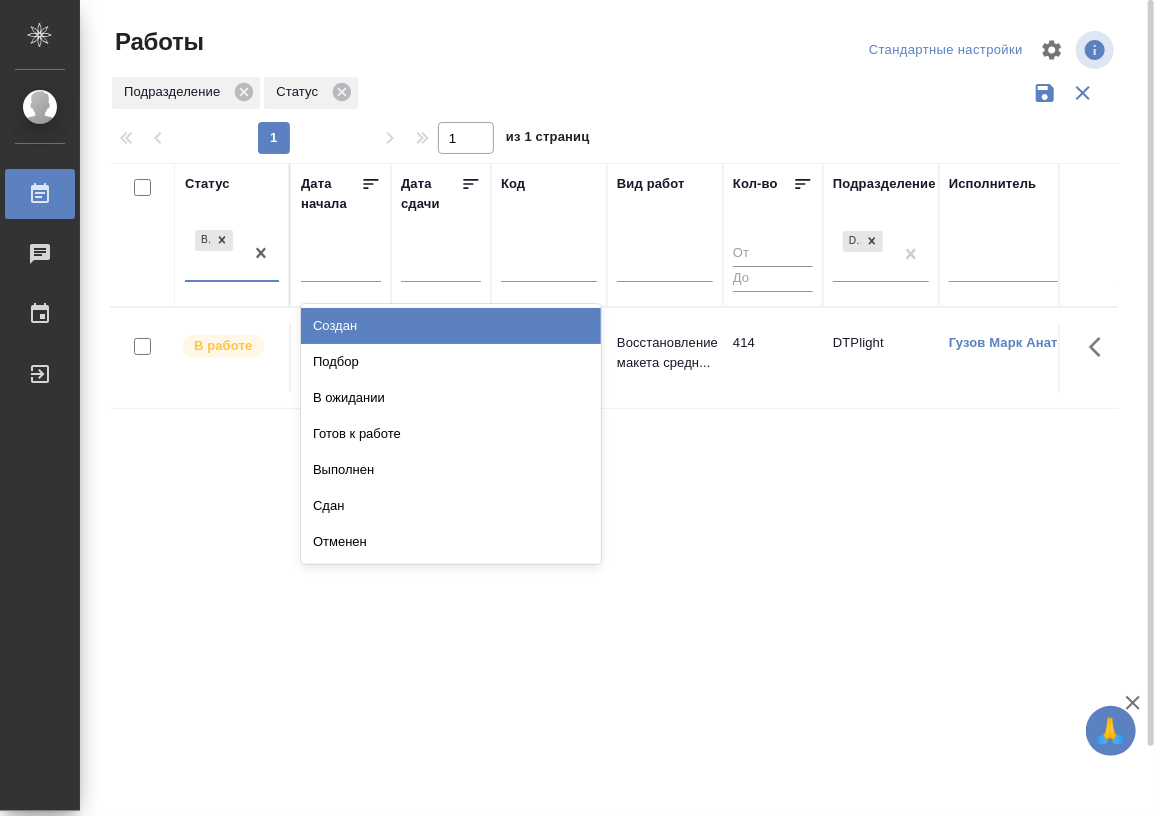 click on "В работе" at bounding box center (232, 254) 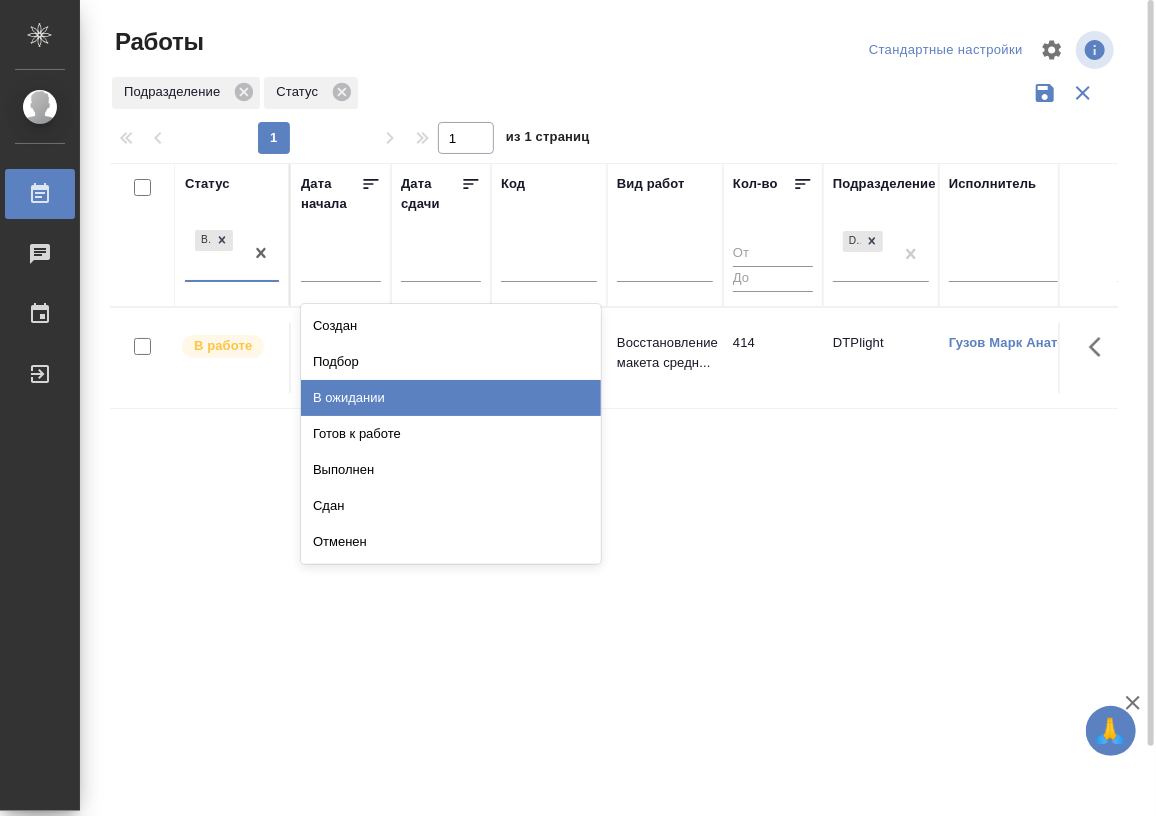 click on "В ожидании" at bounding box center [451, 398] 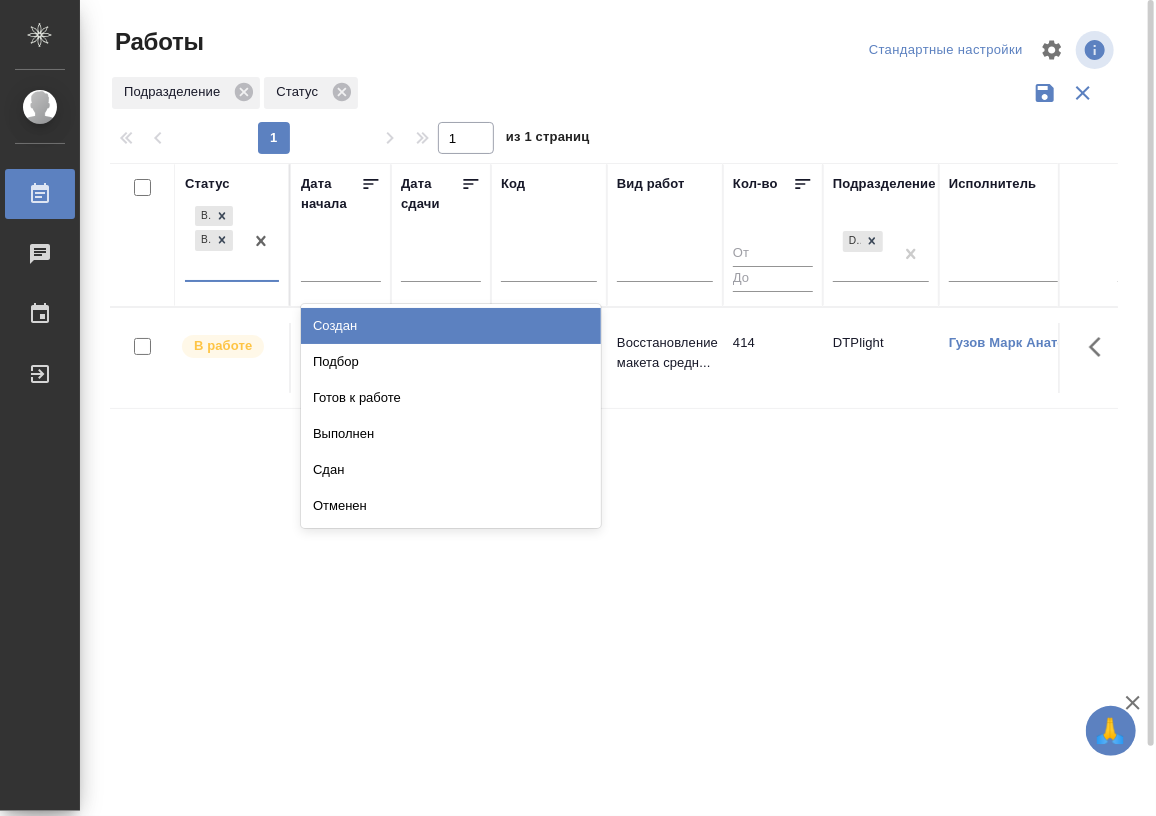 click at bounding box center (261, 241) 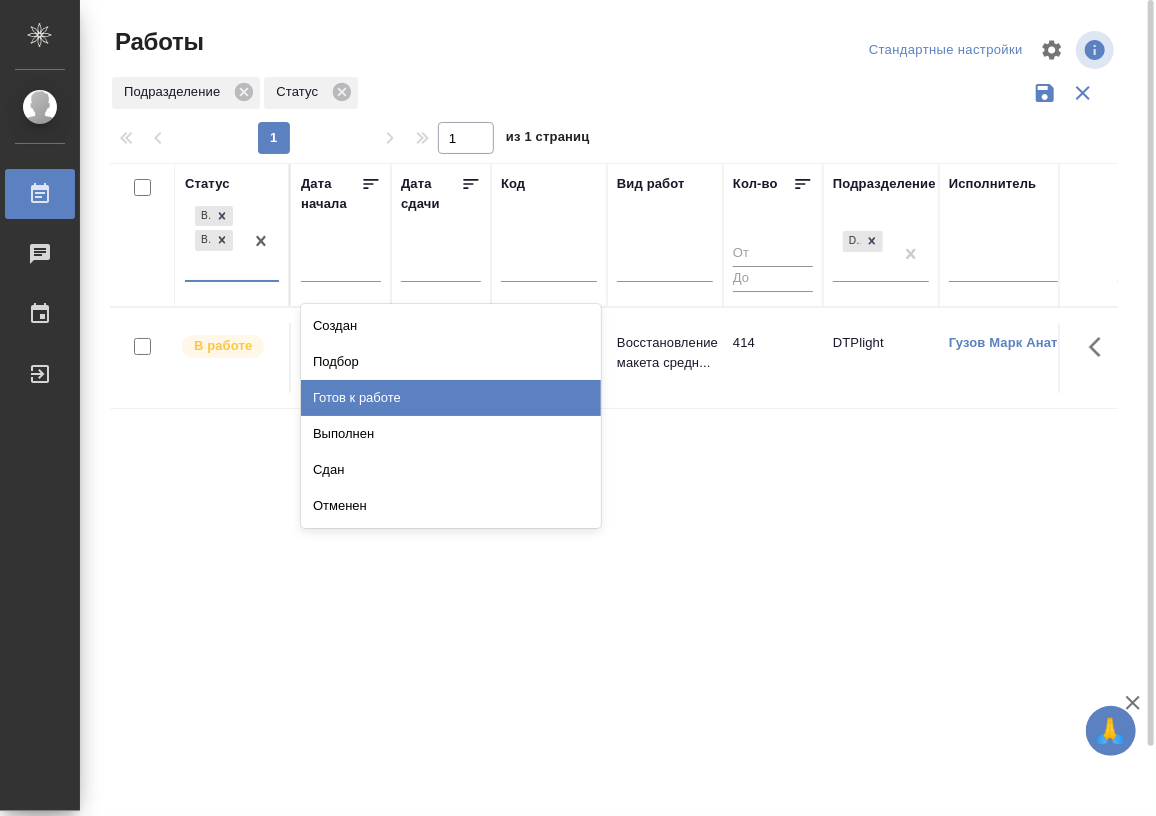 click on "Готов к работе" at bounding box center (451, 398) 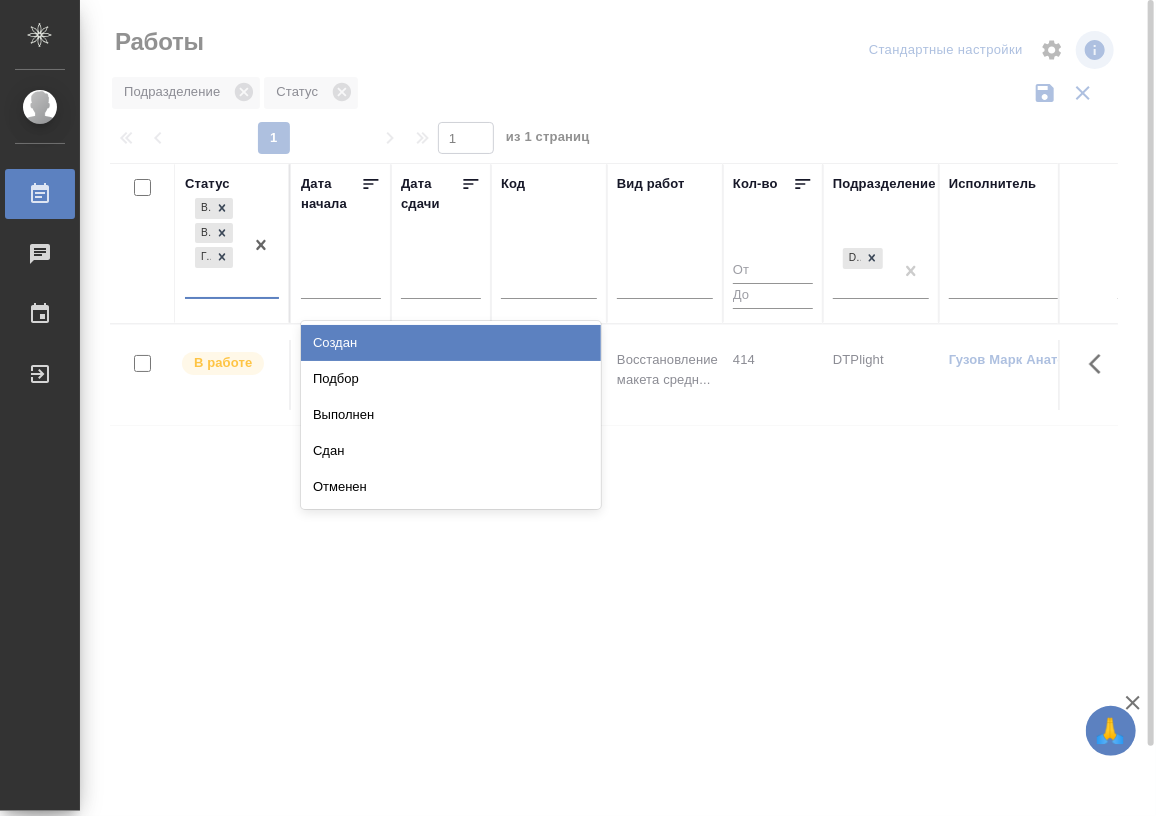 click at bounding box center (261, 245) 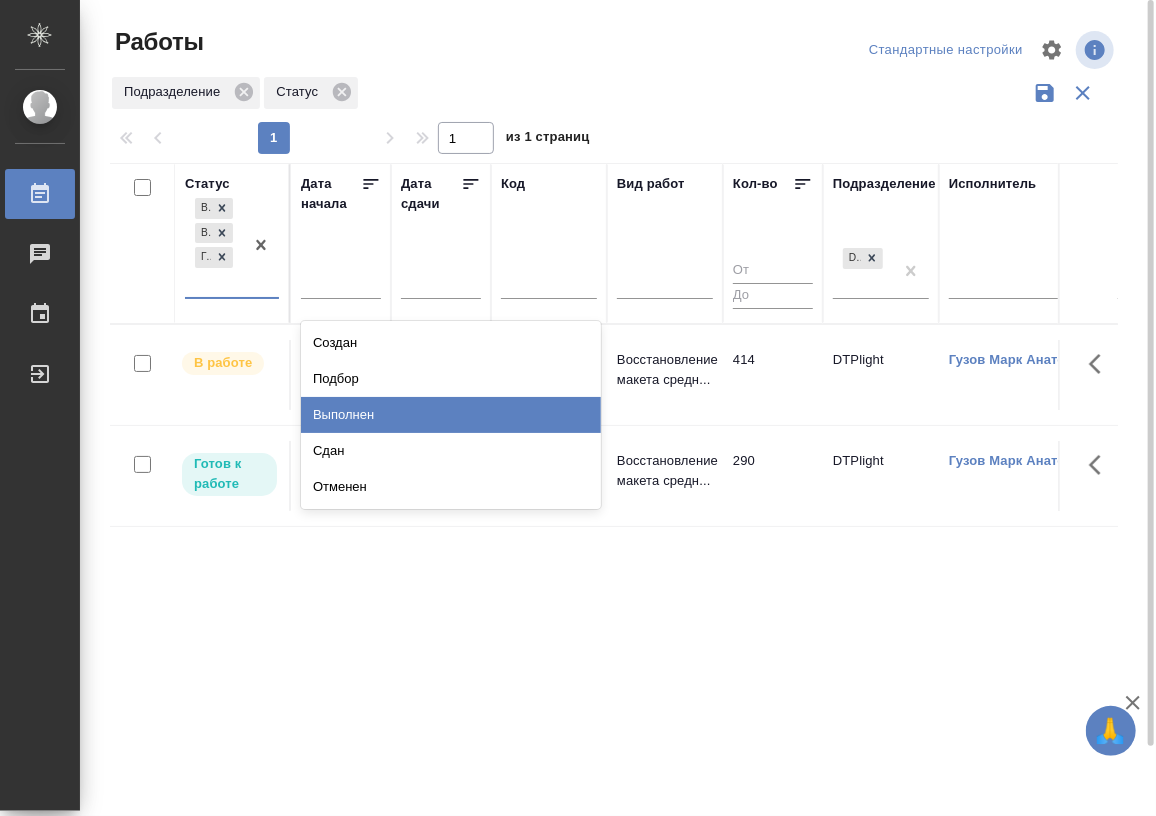 click on "Выполнен" at bounding box center (451, 415) 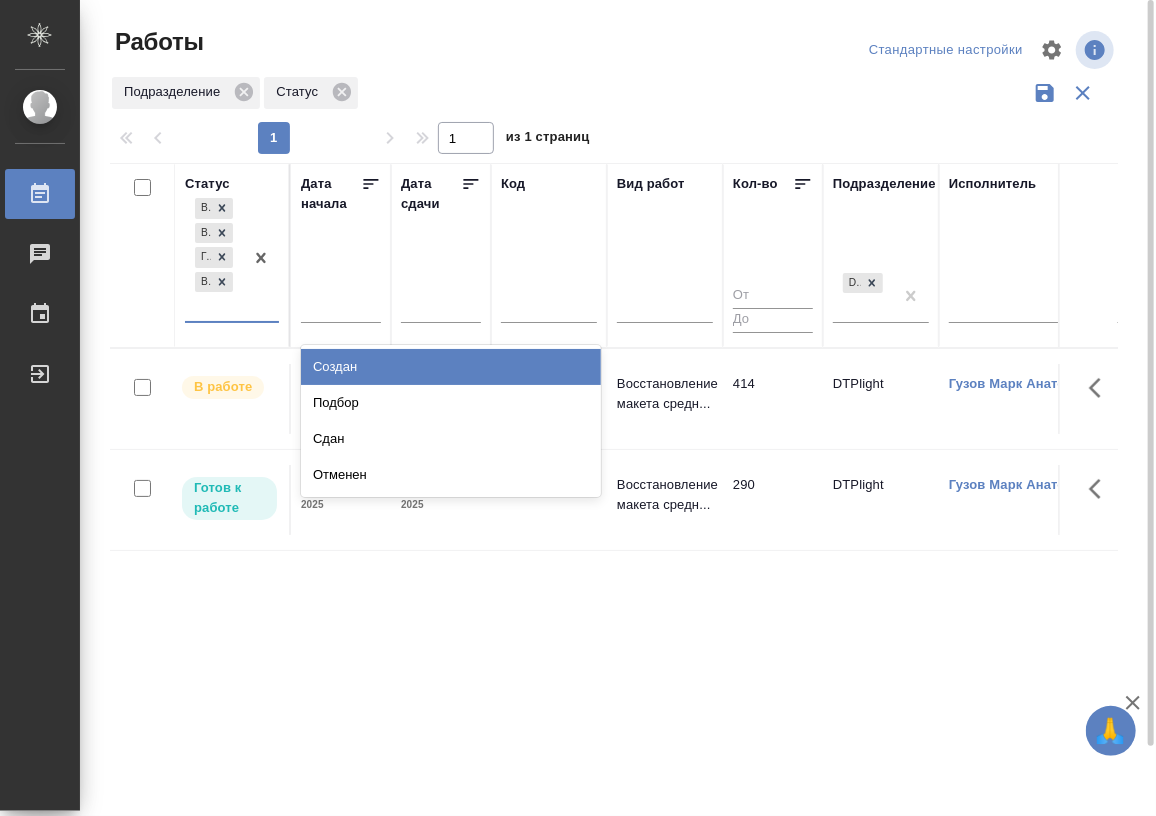 click at bounding box center [261, 257] 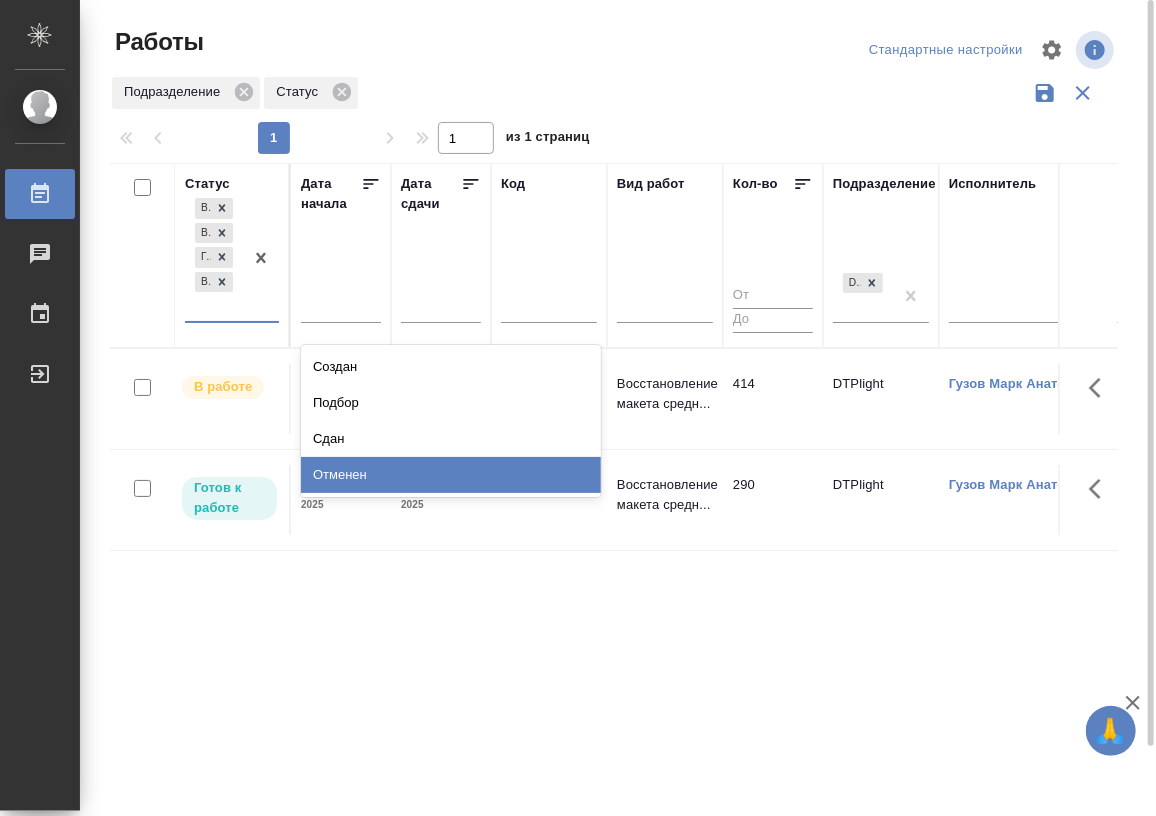 click on "Статус   option Выполнен, selected.    option Отменен focused, 8 of 8. 4 results available. Use Up and Down to choose options, press Enter to select the currently focused option, press Escape to exit the menu, press Tab to select the option and exit the menu. В работе В ожидании Готов к работе Выполнен Создан Подбор Сдан Отменен Дата начала Дата сдачи Код Вид работ   Кол-во Подразделение DTPlight Исполнитель   Менеджеры верстки   Тематика   Тэги заказа   Комментарии по заказу Комментарии по работе Клиентские менеджеры   Проектная команда   Менеджер support   Тэги работы   Доп. статус заказа   Прогресс исполнителя в SC Проектные менеджеры     В работе 31.07,  18:00 [YEAR] 11.08,  17:00 [YEAR]" at bounding box center (614, 523) 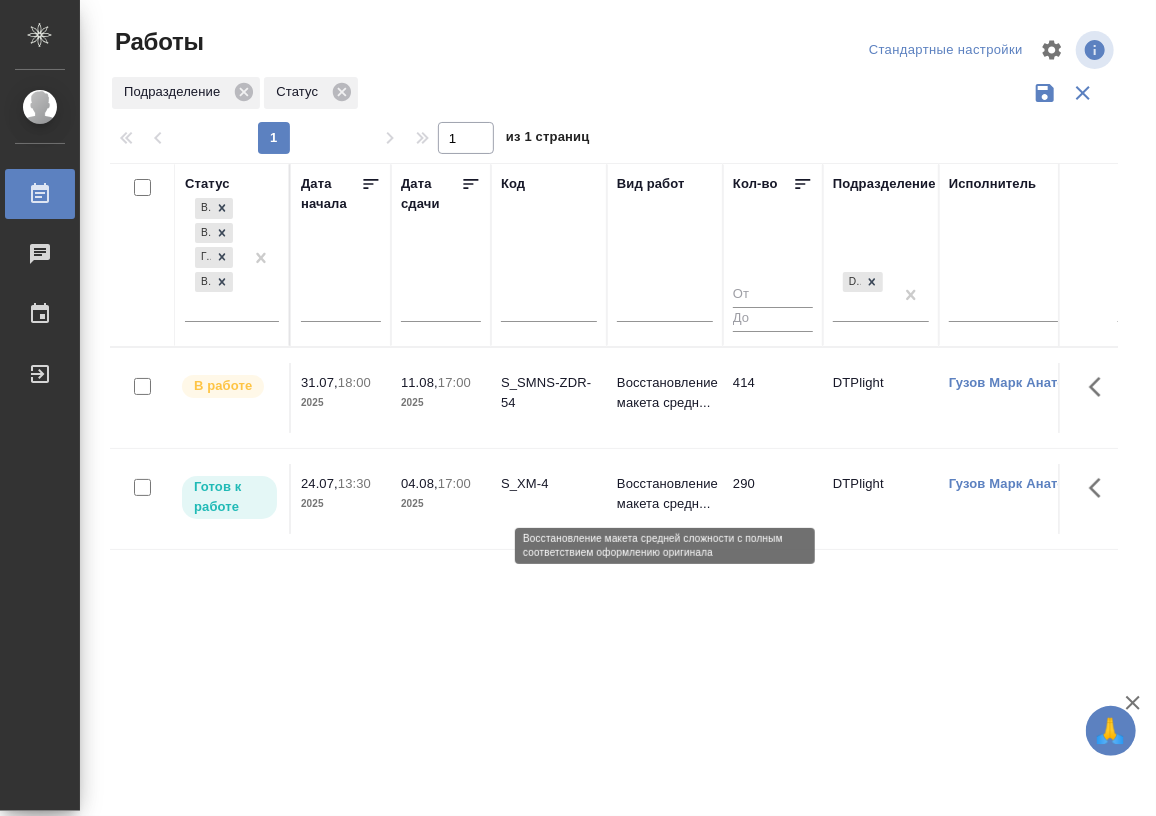 click on "Восстановление макета средн..." at bounding box center [665, 494] 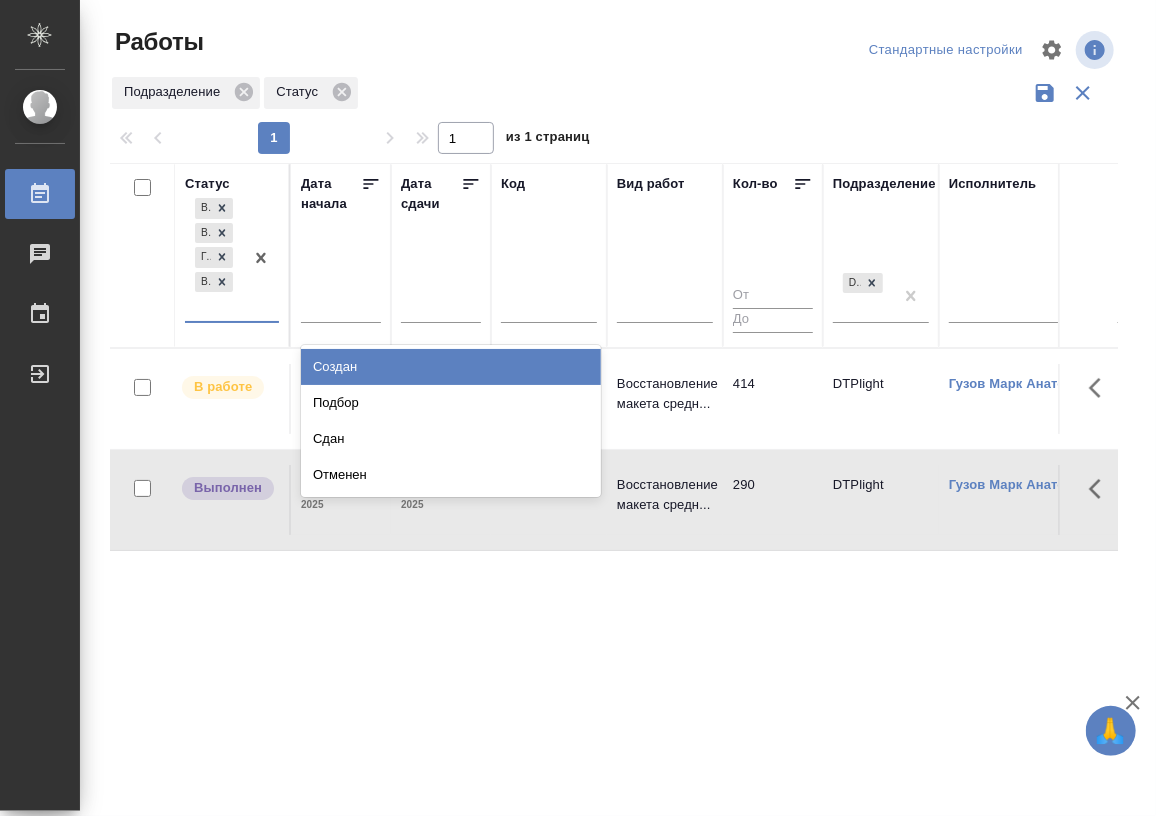 click on "В работе В ожидании Готов к работе Выполнен" at bounding box center [214, 257] 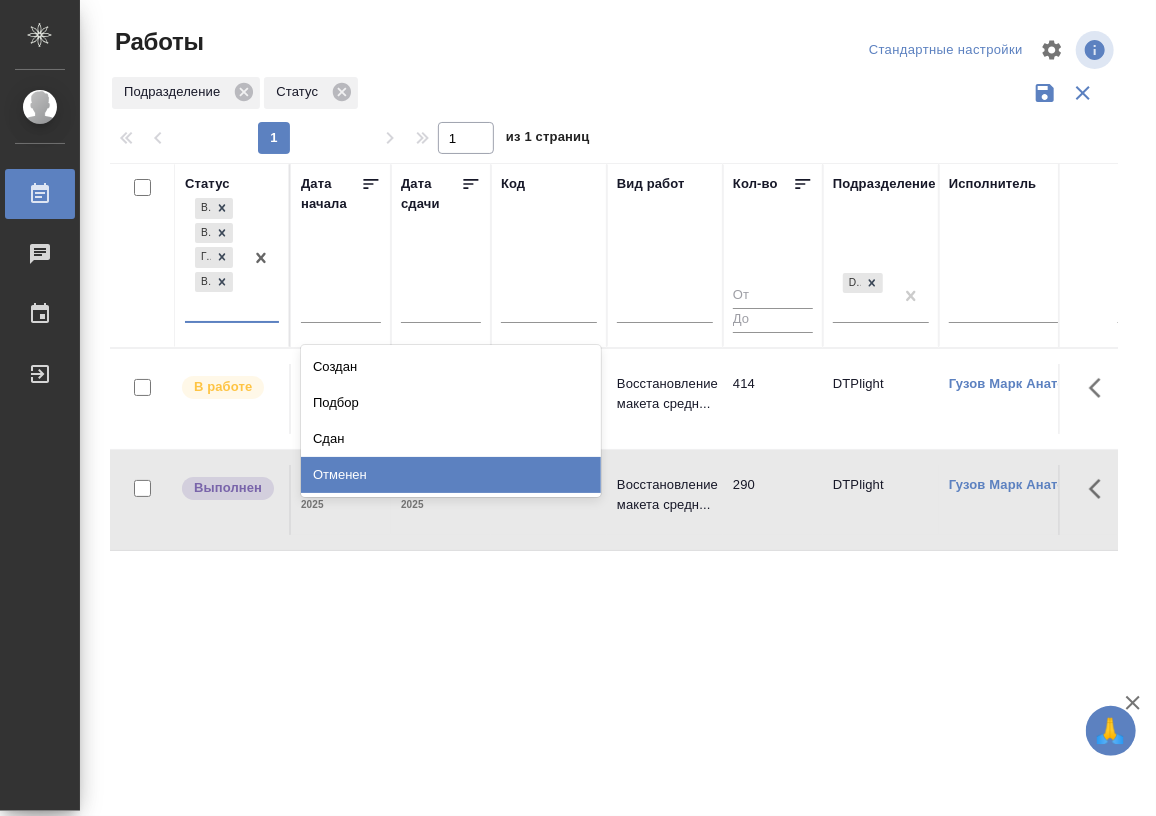 click on "Статус   option Выполнен, selected.    option Отменен focused, 8 of 8. 4 results available. Use Up and Down to choose options, press Enter to select the currently focused option, press Escape to exit the menu, press Tab to select the option and exit the menu. В работе В ожидании Готов к работе Выполнен Создан Подбор Сдан Отменен Дата начала Дата сдачи Код Вид работ   Кол-во Подразделение DTPlight Исполнитель   Менеджеры верстки   Тематика   Тэги заказа   Комментарии по заказу Комментарии по работе Клиентские менеджеры   Проектная команда   Менеджер support   Тэги работы   Доп. статус заказа   Прогресс исполнителя в SC Проектные менеджеры     В работе 31.07,  18:00 [YEAR] 11.08,  17:00 [YEAR]" at bounding box center (614, 523) 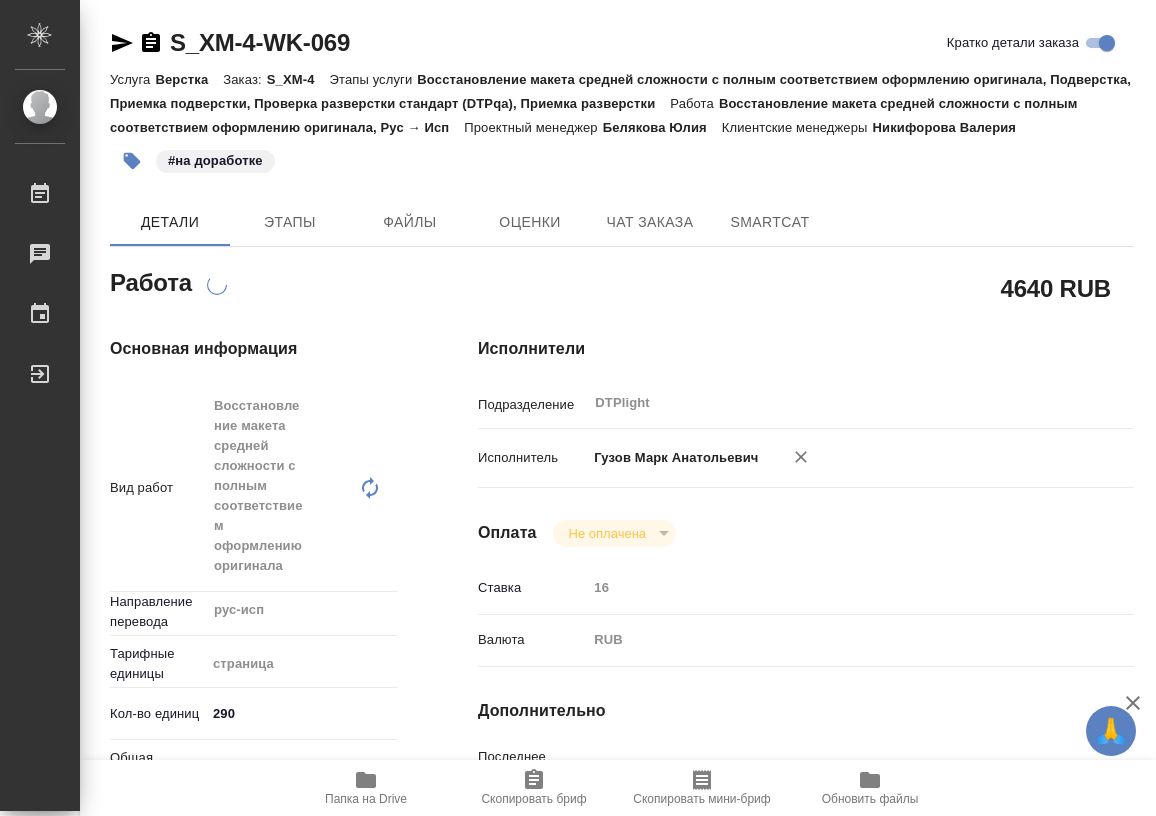scroll, scrollTop: 0, scrollLeft: 0, axis: both 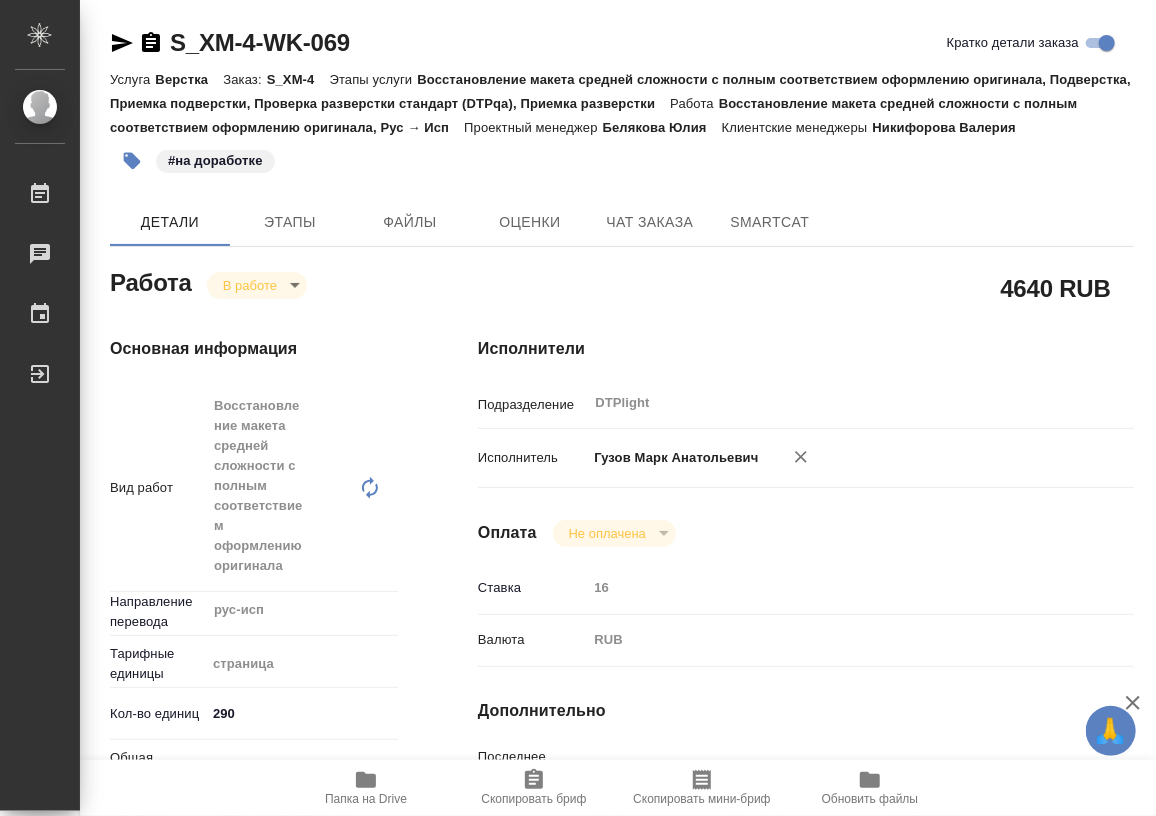 type on "x" 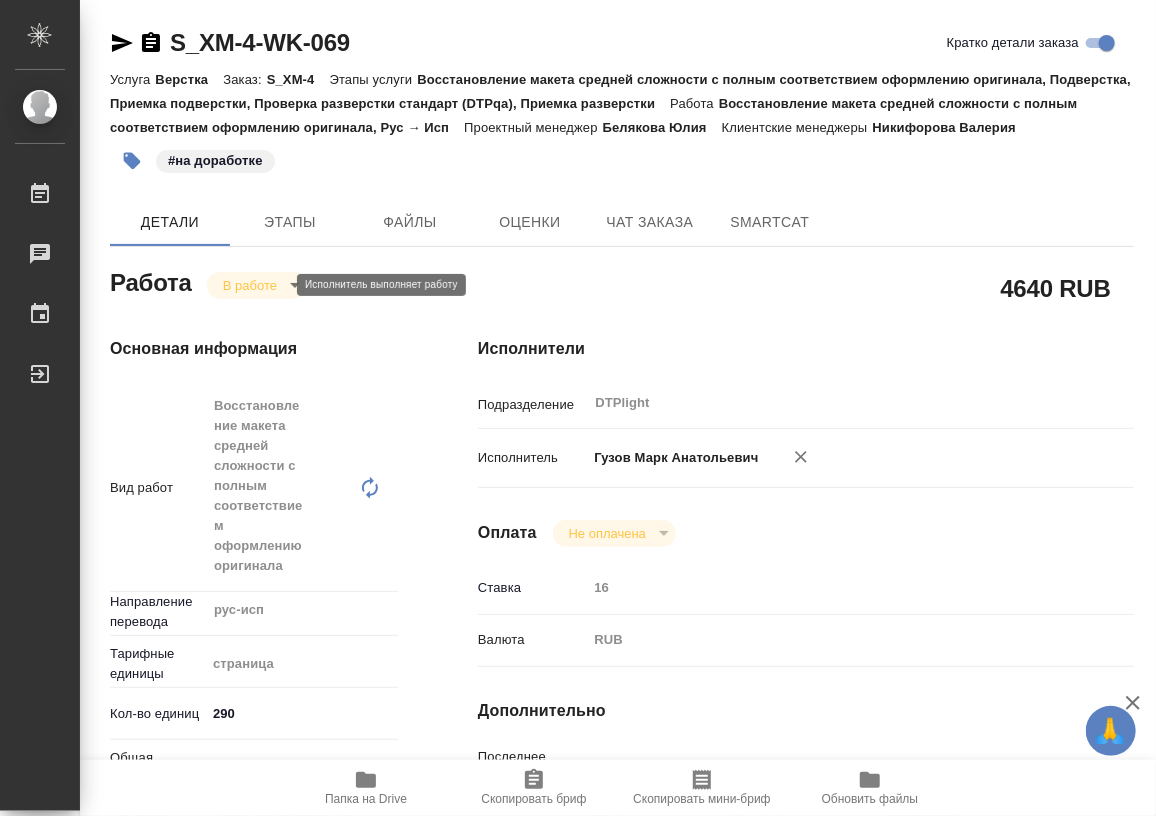 type on "x" 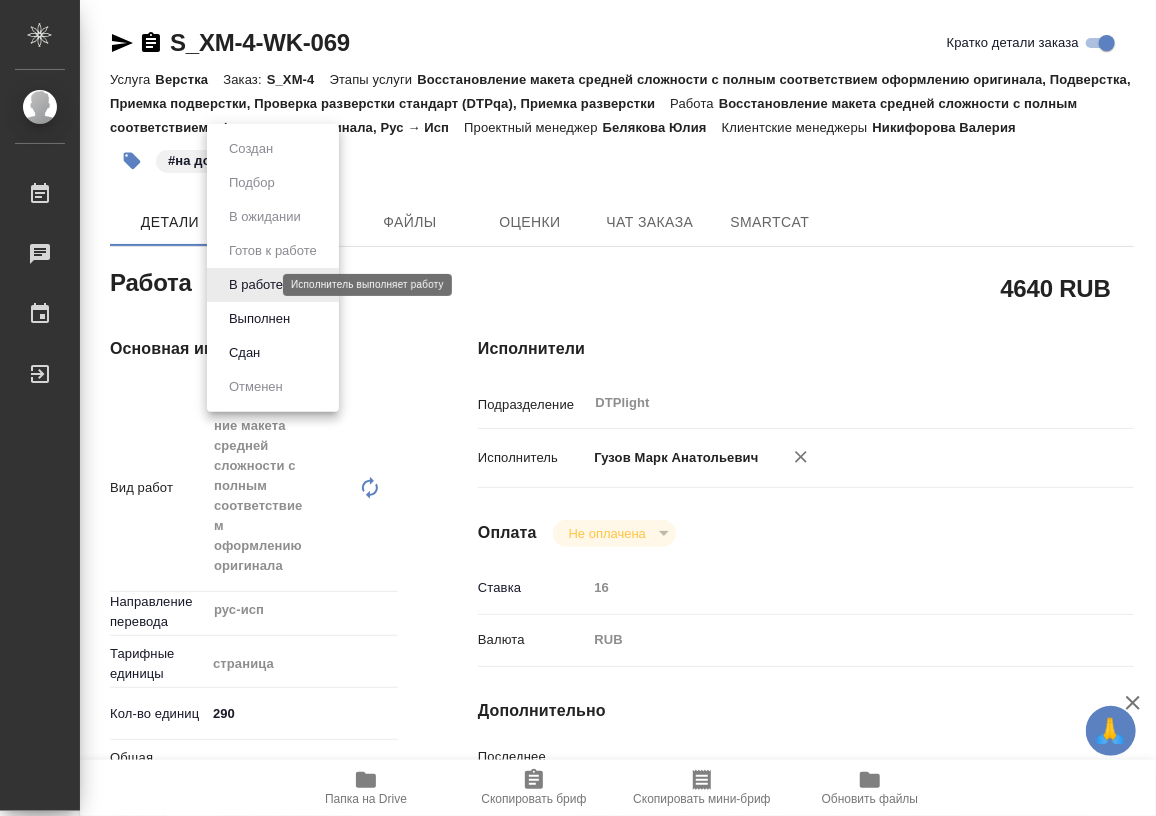 click on "🙏 .cls-1
fill:#fff;
AWATERA Работы 0 Чаты График Выйти S_XM-4-WK-069 Кратко детали заказа Услуга Верстка Заказ: S_XM-4 Этапы услуги Восстановление макета средней сложности с полным соответствием оформлению оригинала, Подверстка, Приемка подверстки, Проверка разверстки стандарт (DTPqa), Приемка разверстки Работа Восстановление макета средней сложности с полным соответствием оформлению оригинала, Рус → Исп Проектный менеджер Белякова Юлия Клиентские менеджеры Никифорова Валерия #на доработке Детали Этапы Файлы Оценки Чат заказа SmartCat Работа В работе inProgress x" at bounding box center [578, 408] 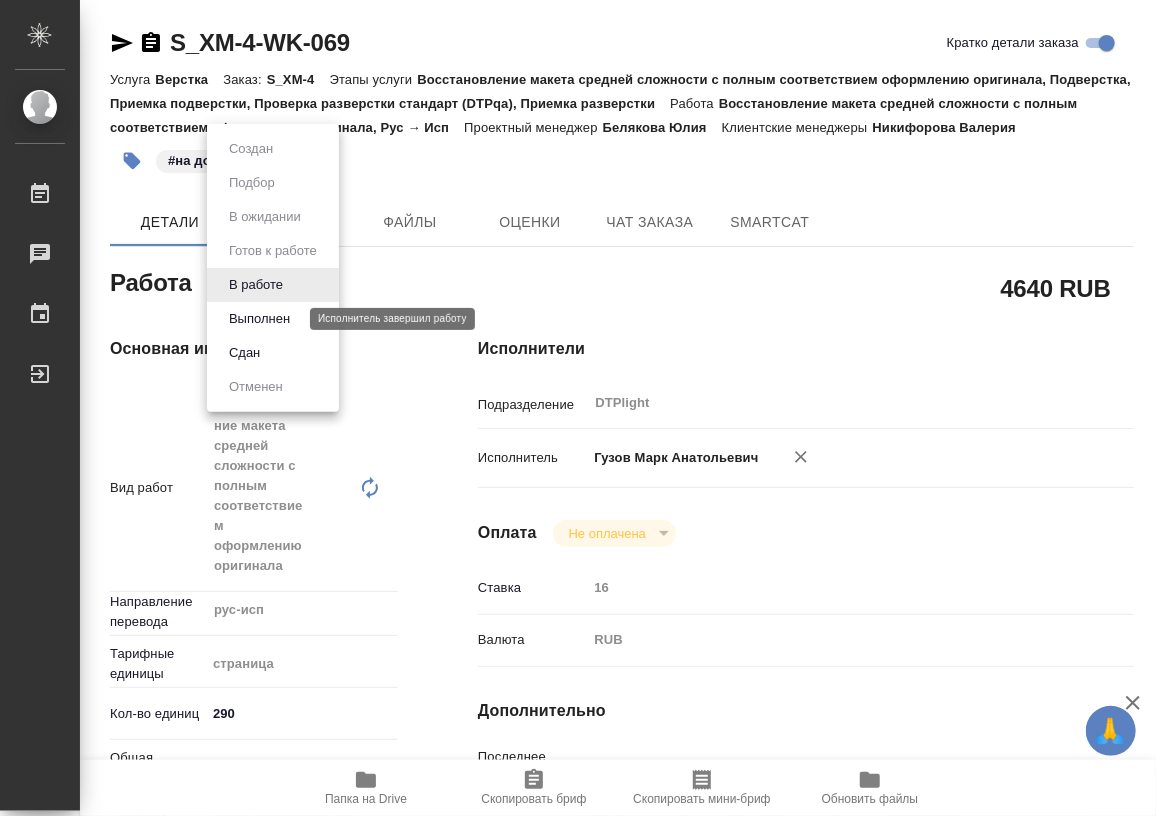 click on "Выполнен" at bounding box center (259, 319) 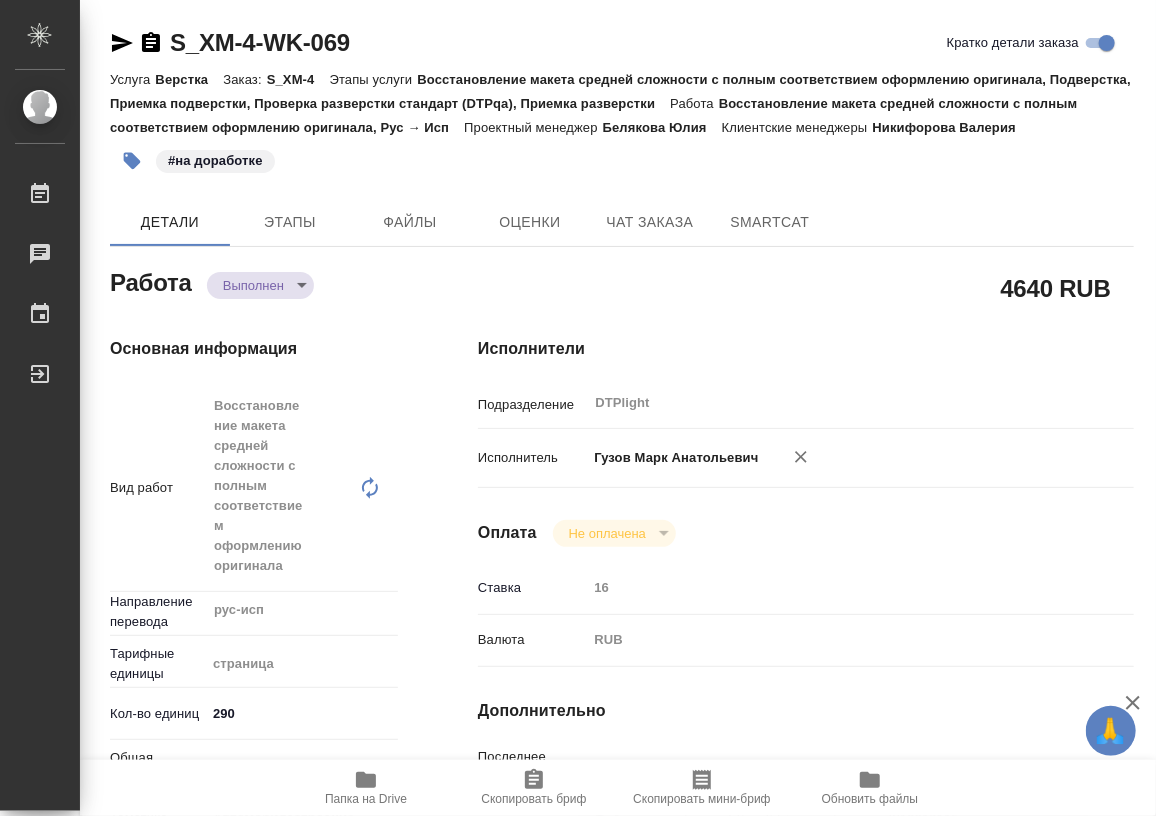 type on "x" 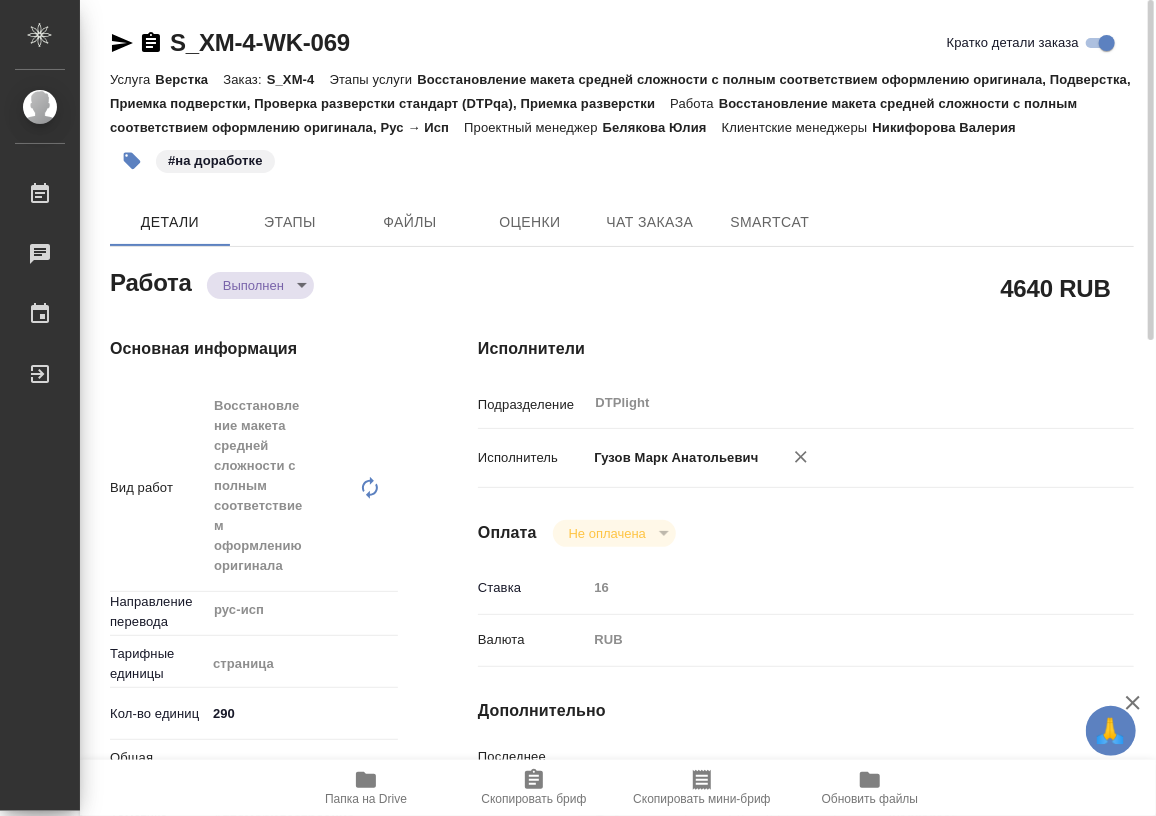 scroll, scrollTop: 181, scrollLeft: 0, axis: vertical 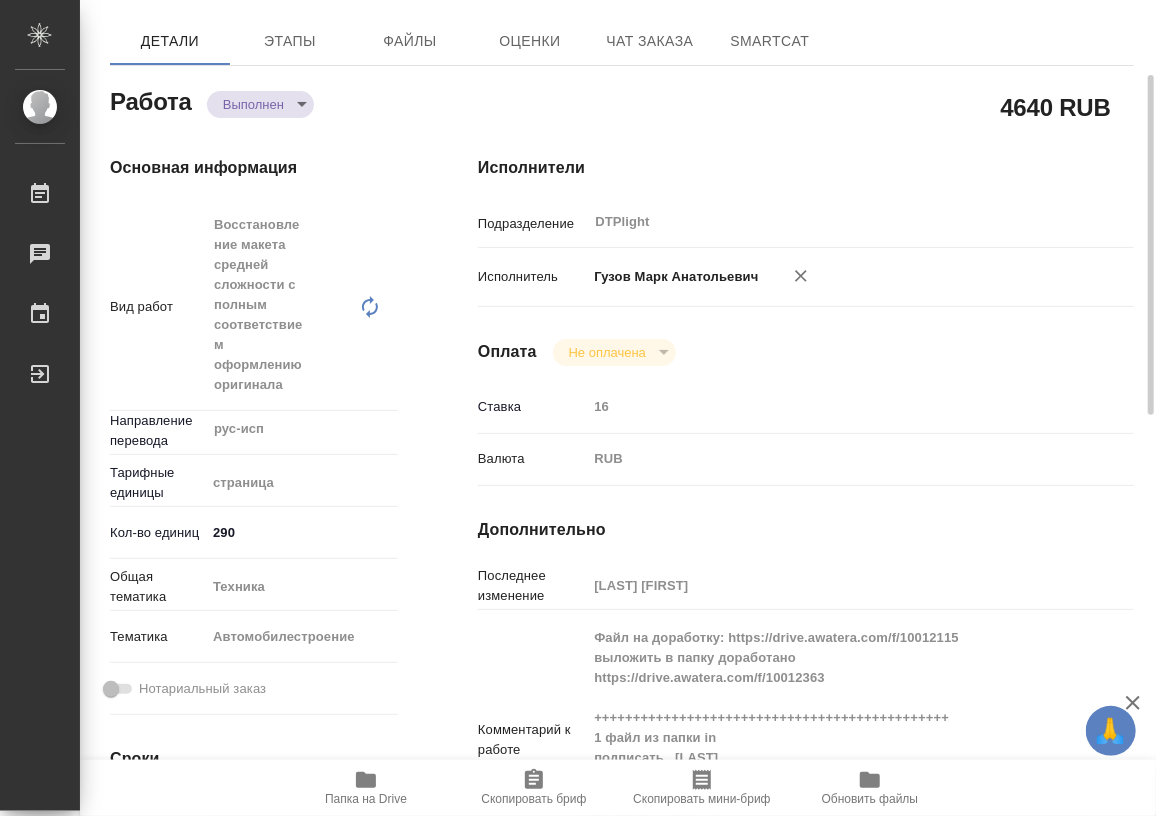 type on "x" 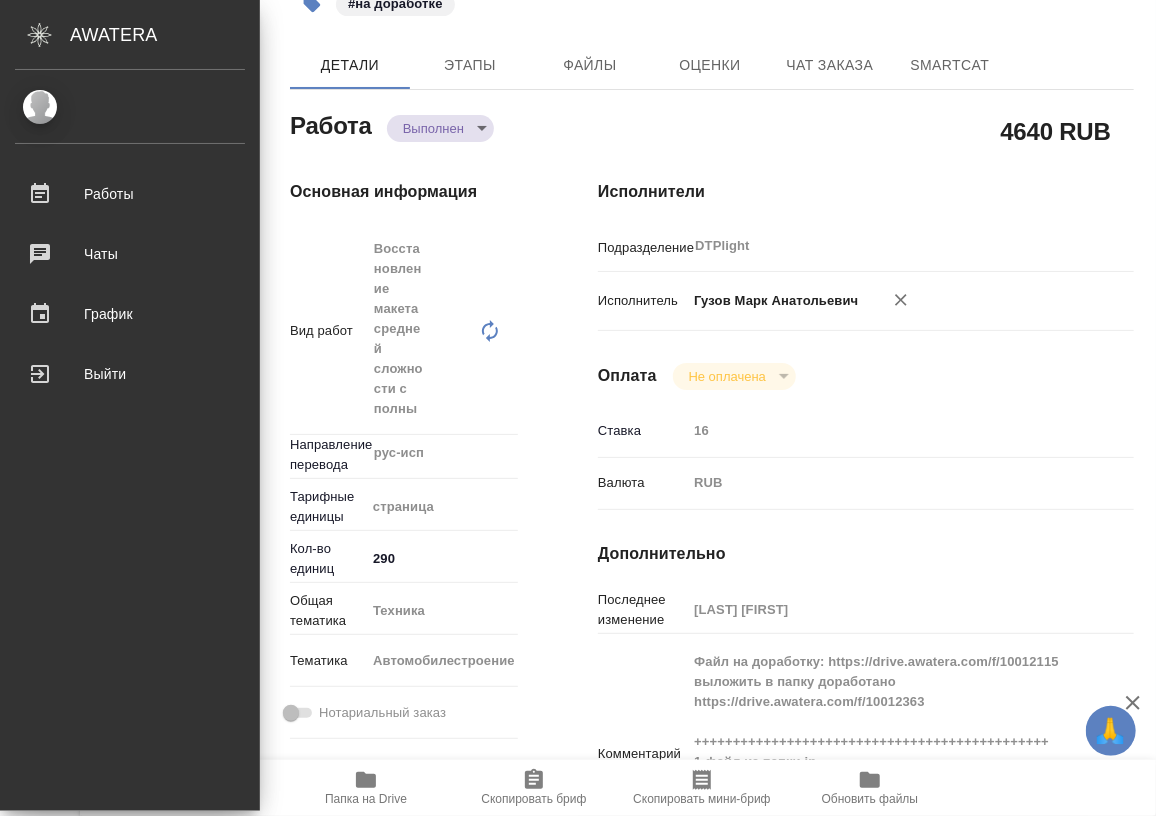 type on "x" 